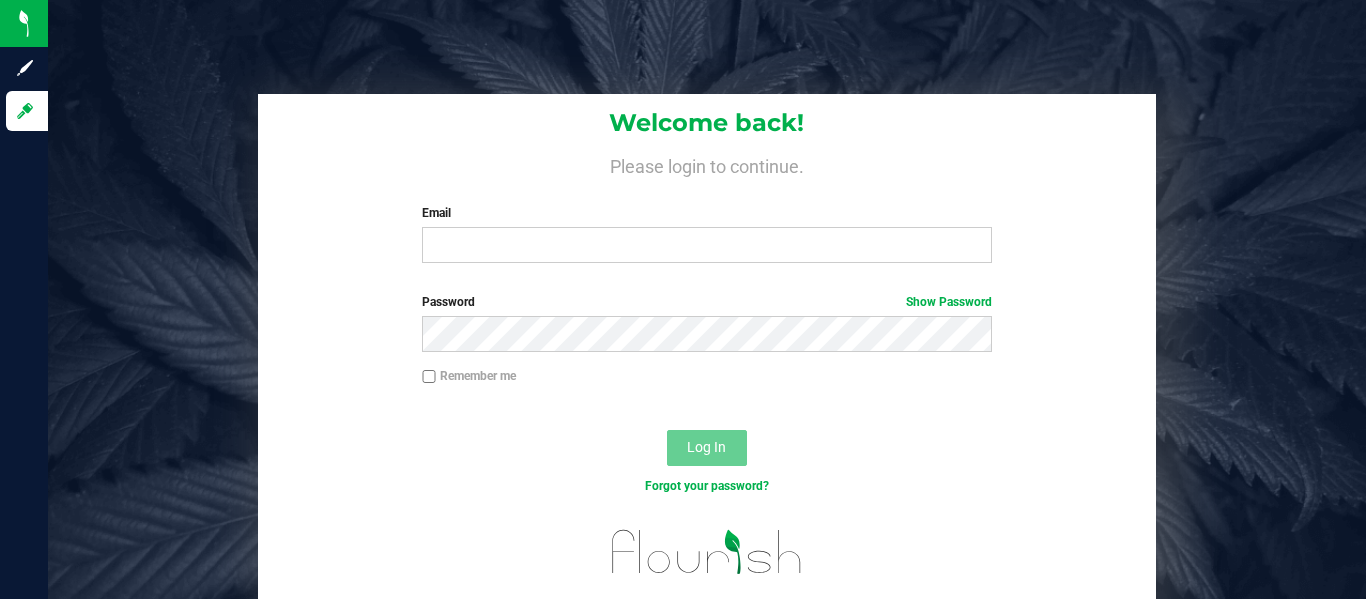 scroll, scrollTop: 0, scrollLeft: 0, axis: both 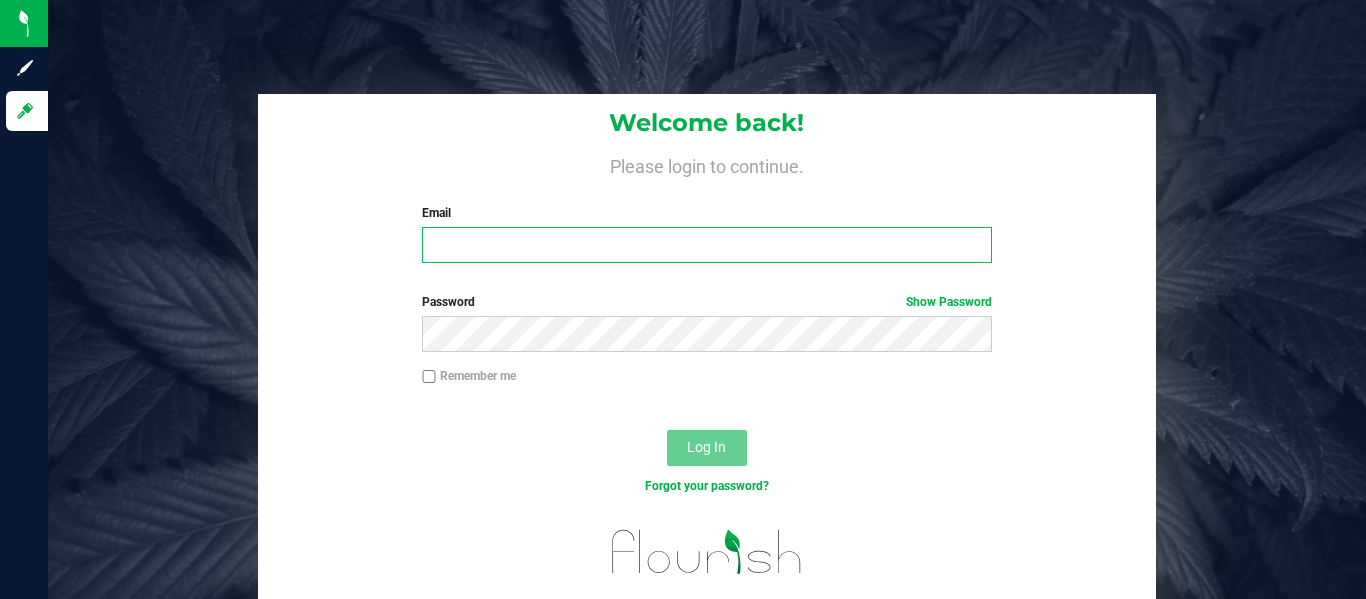 click on "Email" at bounding box center (706, 245) 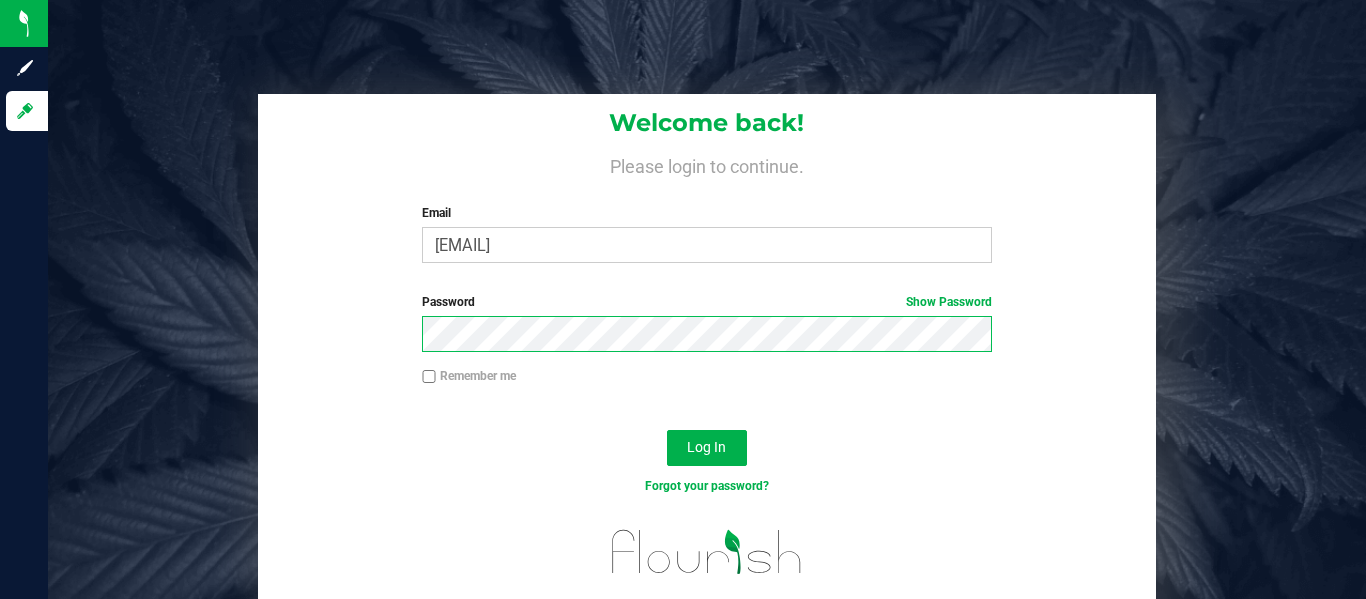 click on "Log In" at bounding box center (707, 448) 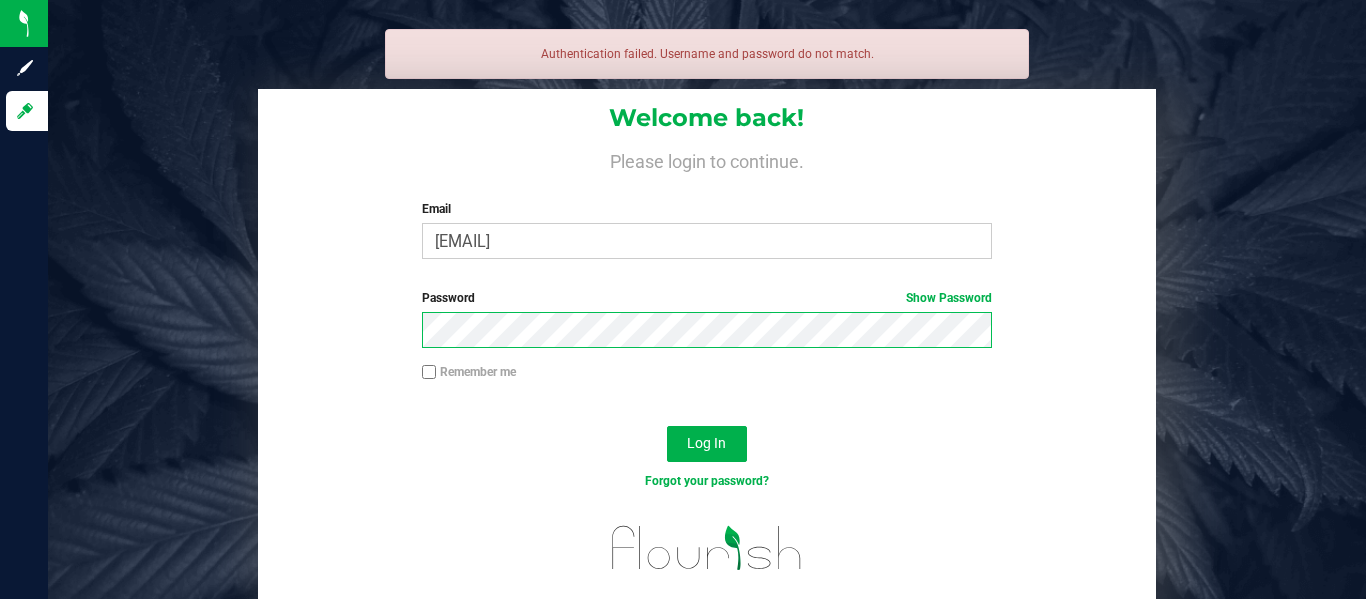 click on "Log In" at bounding box center [707, 444] 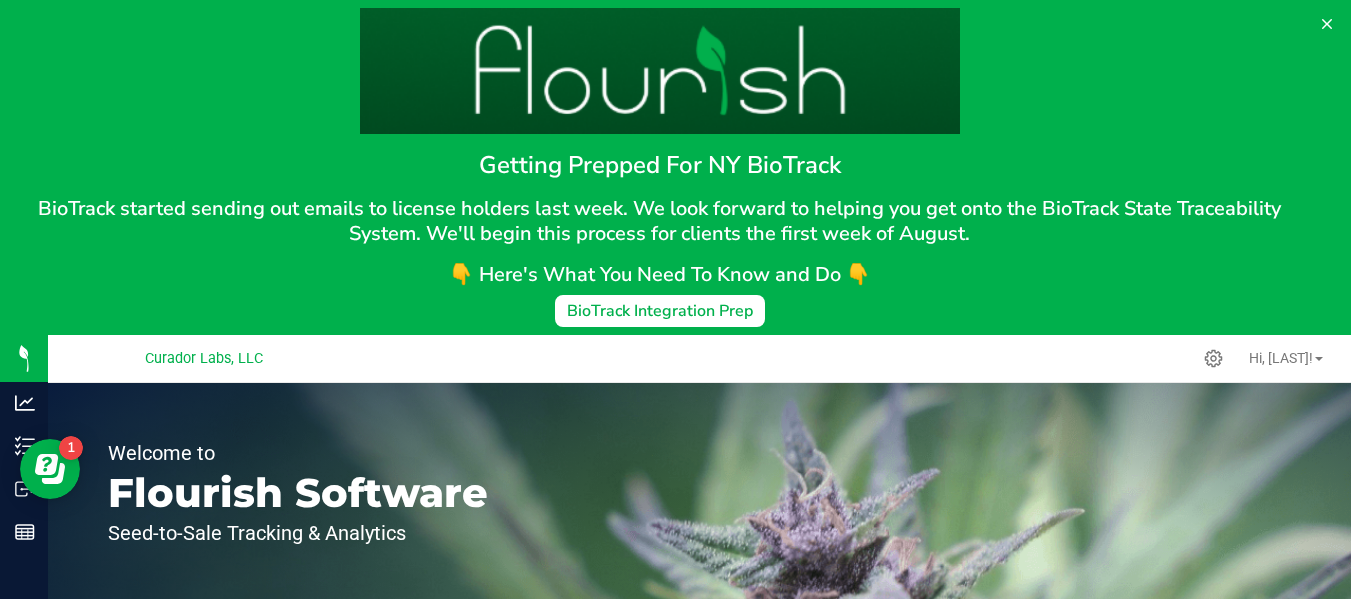 scroll, scrollTop: 0, scrollLeft: 0, axis: both 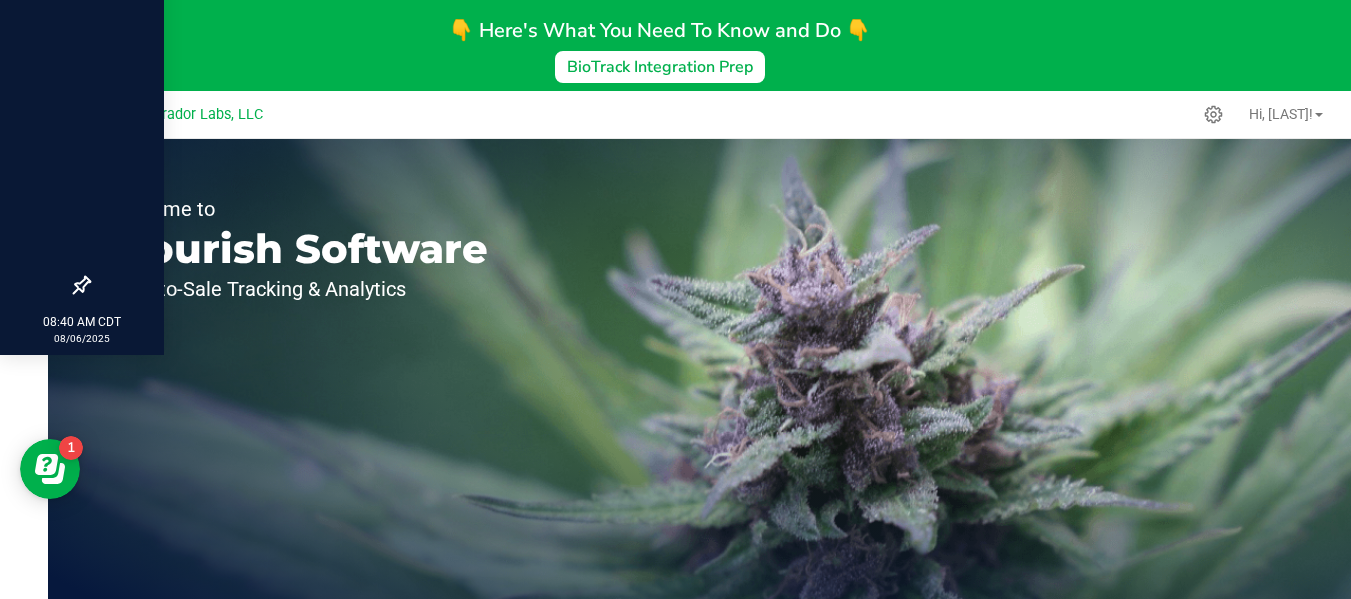 click at bounding box center [82, 121] 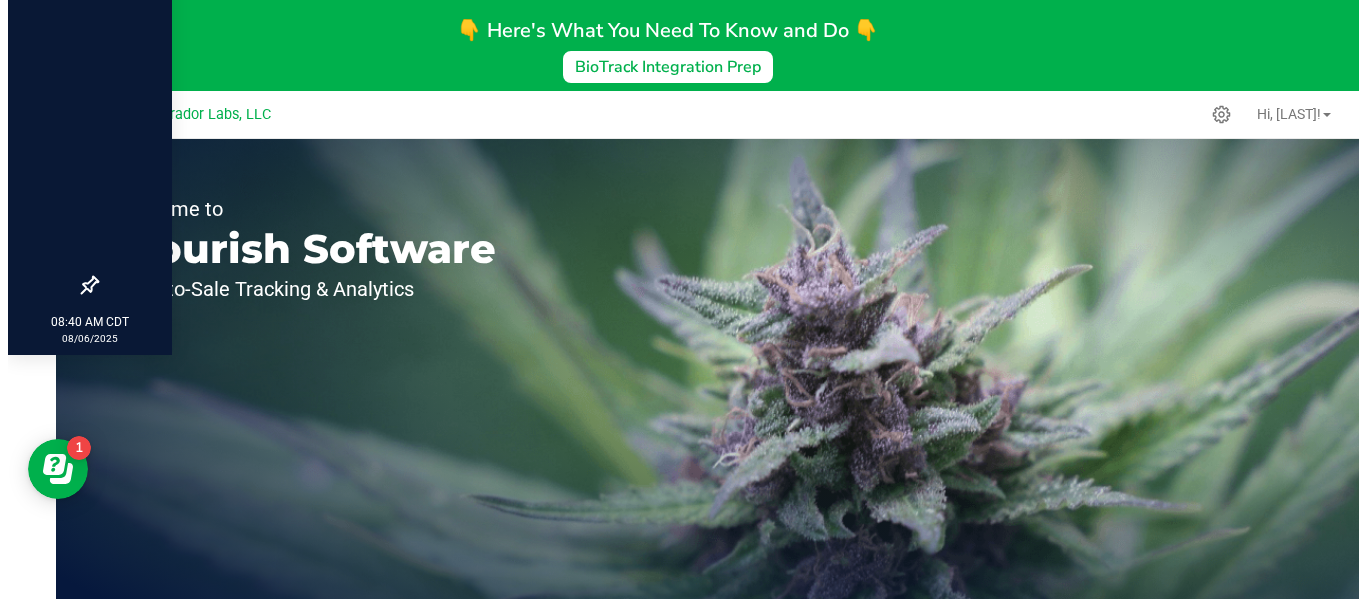 scroll, scrollTop: 0, scrollLeft: 0, axis: both 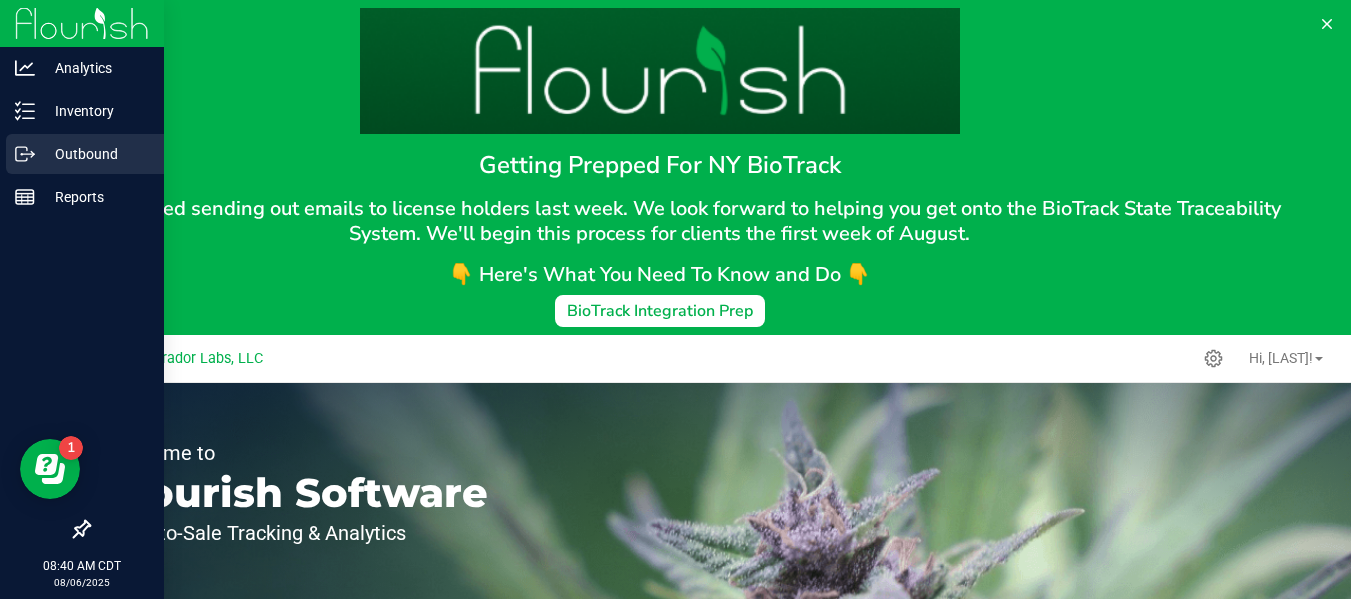 click on "Outbound" at bounding box center (95, 154) 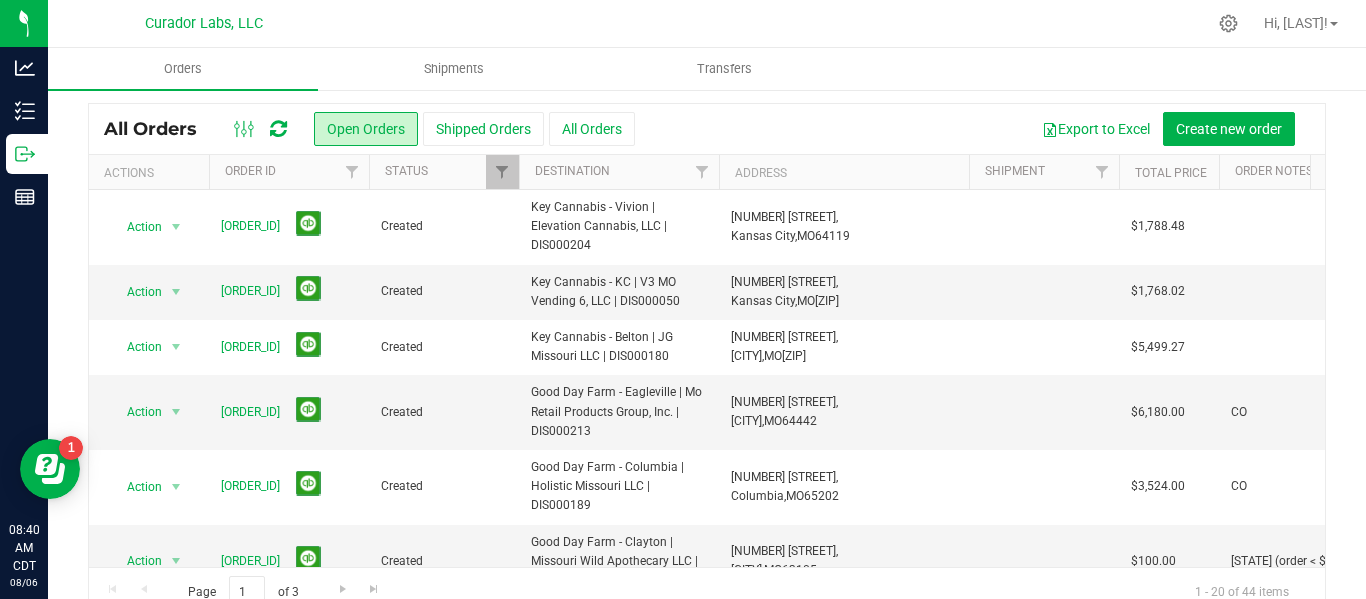 scroll, scrollTop: 64, scrollLeft: 0, axis: vertical 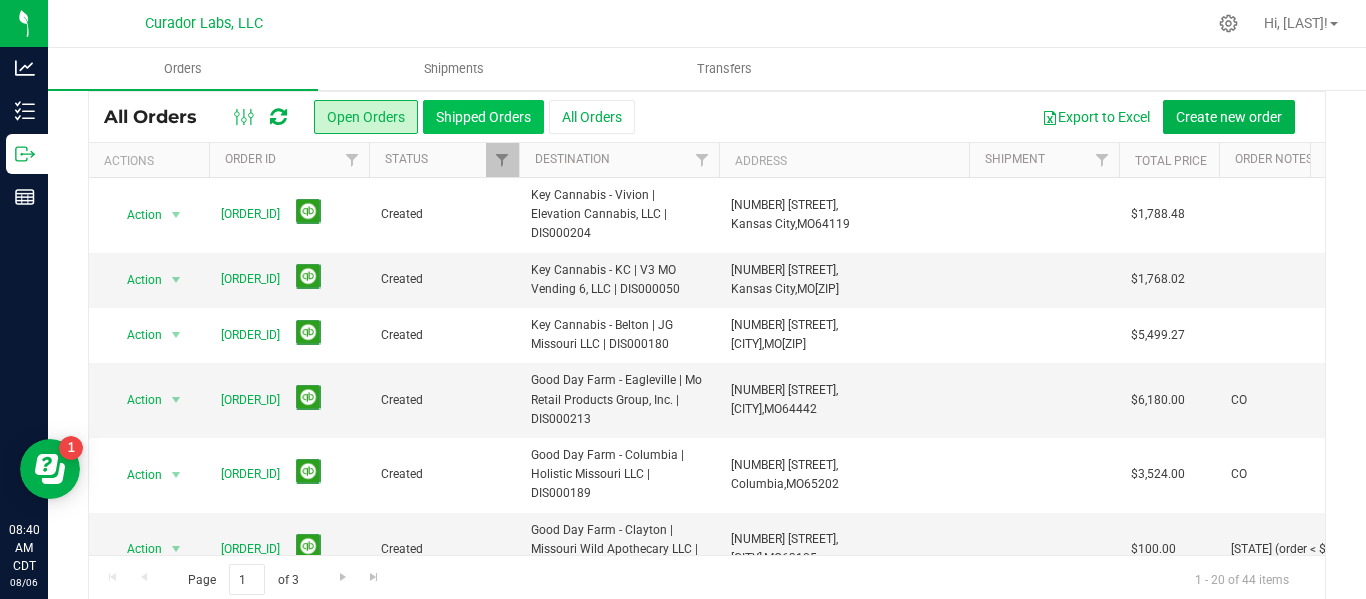 click on "Shipped Orders" at bounding box center [483, 117] 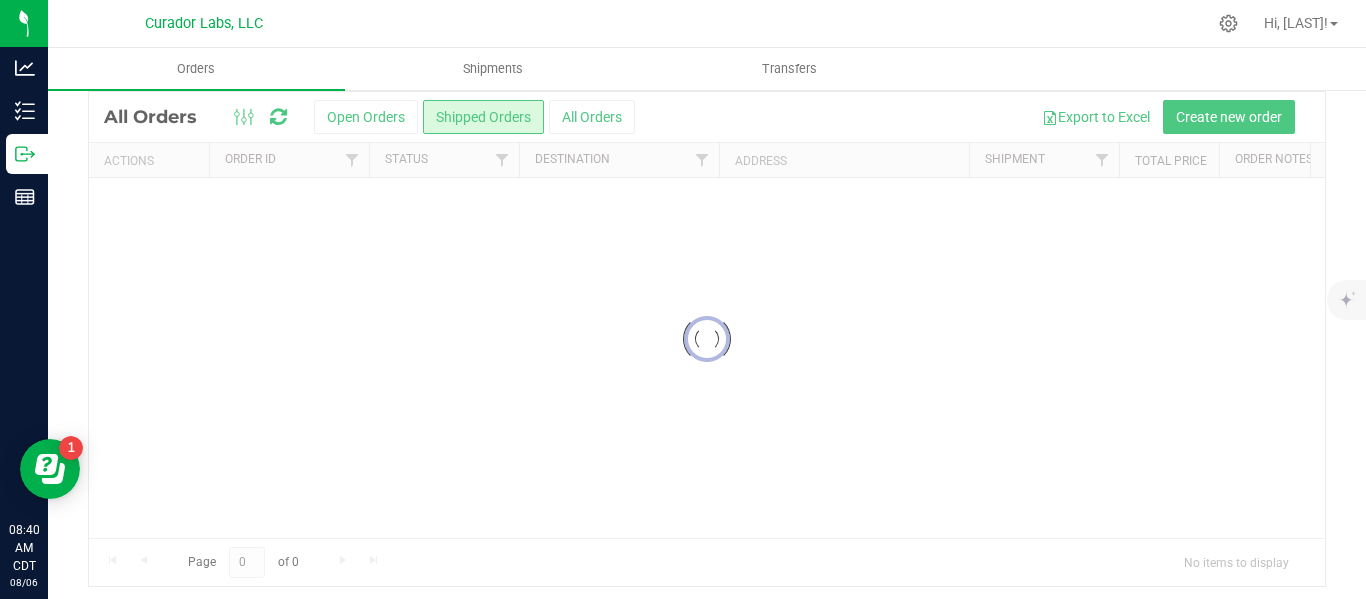 scroll, scrollTop: 0, scrollLeft: 0, axis: both 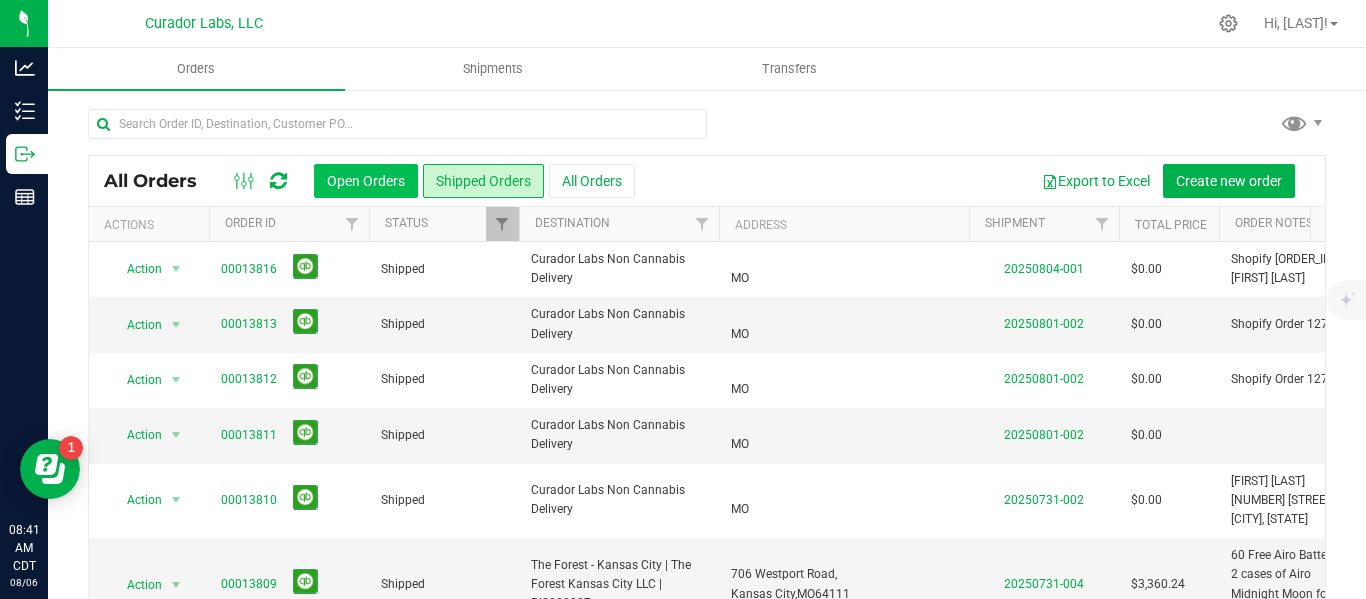 click on "Open Orders" at bounding box center [366, 181] 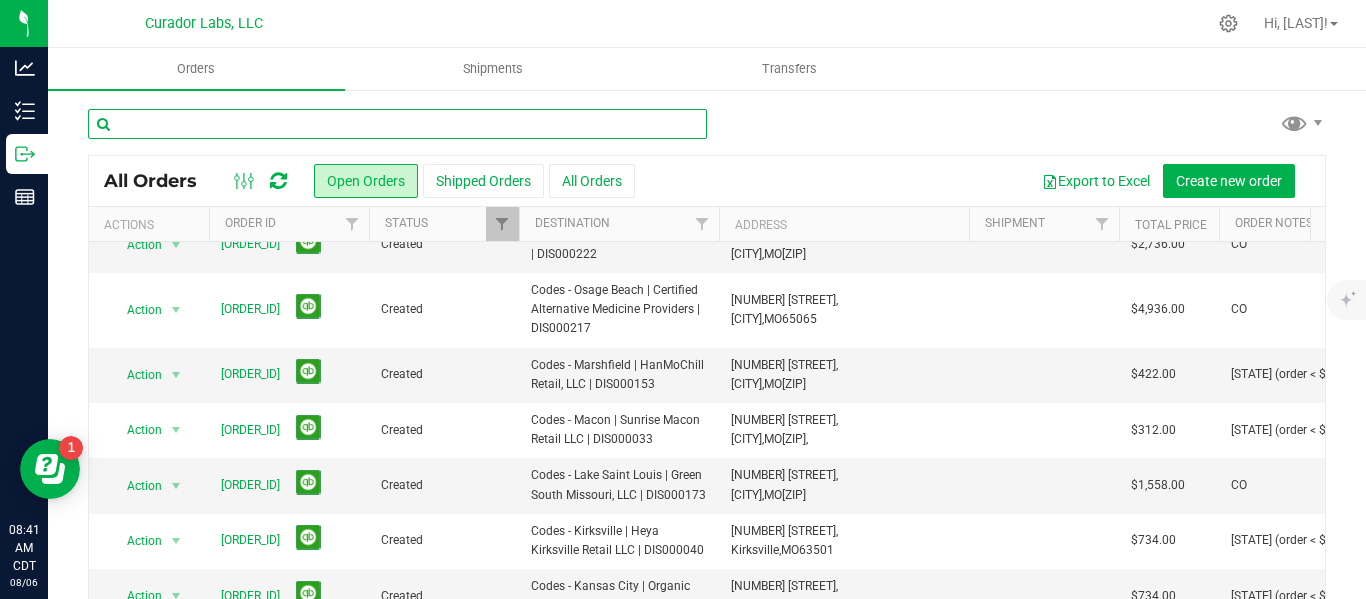 click at bounding box center [397, 124] 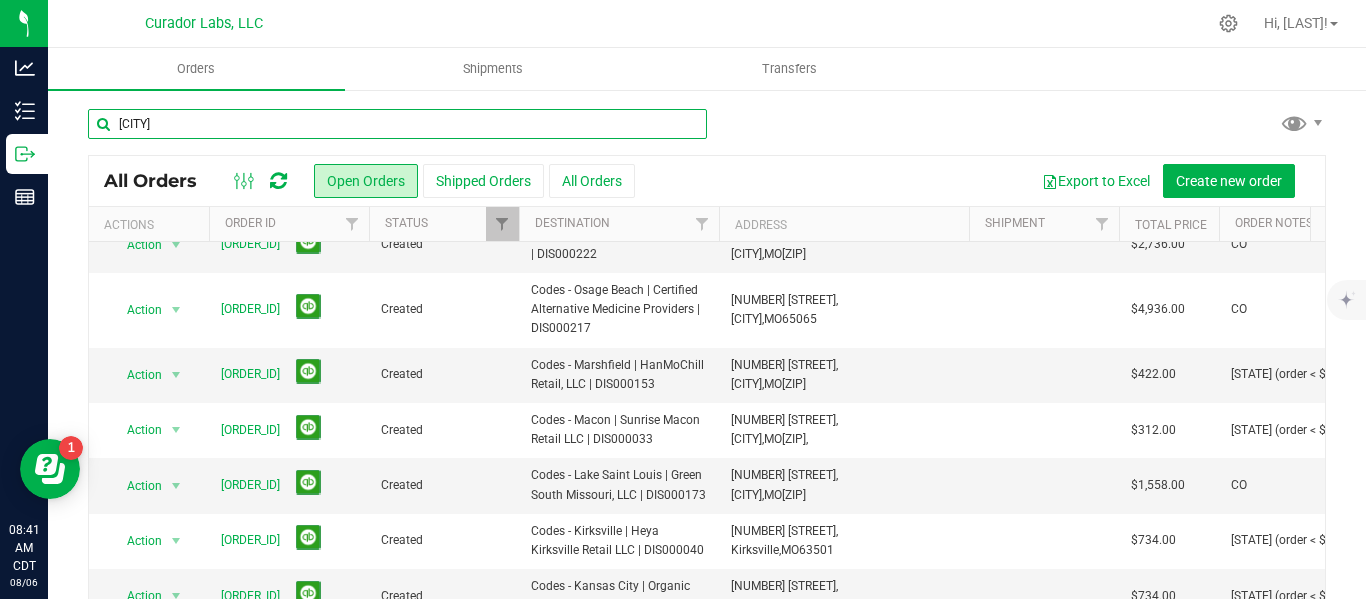 type on "[CITY]" 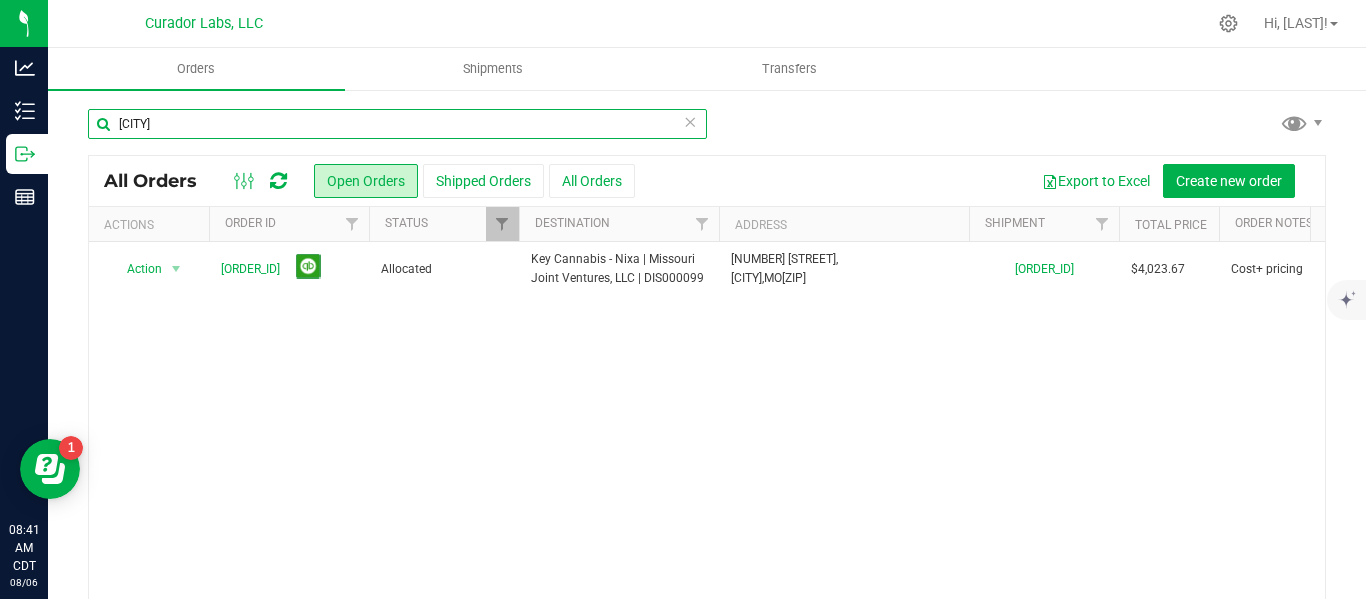 drag, startPoint x: 431, startPoint y: 127, endPoint x: 516, endPoint y: 353, distance: 241.456 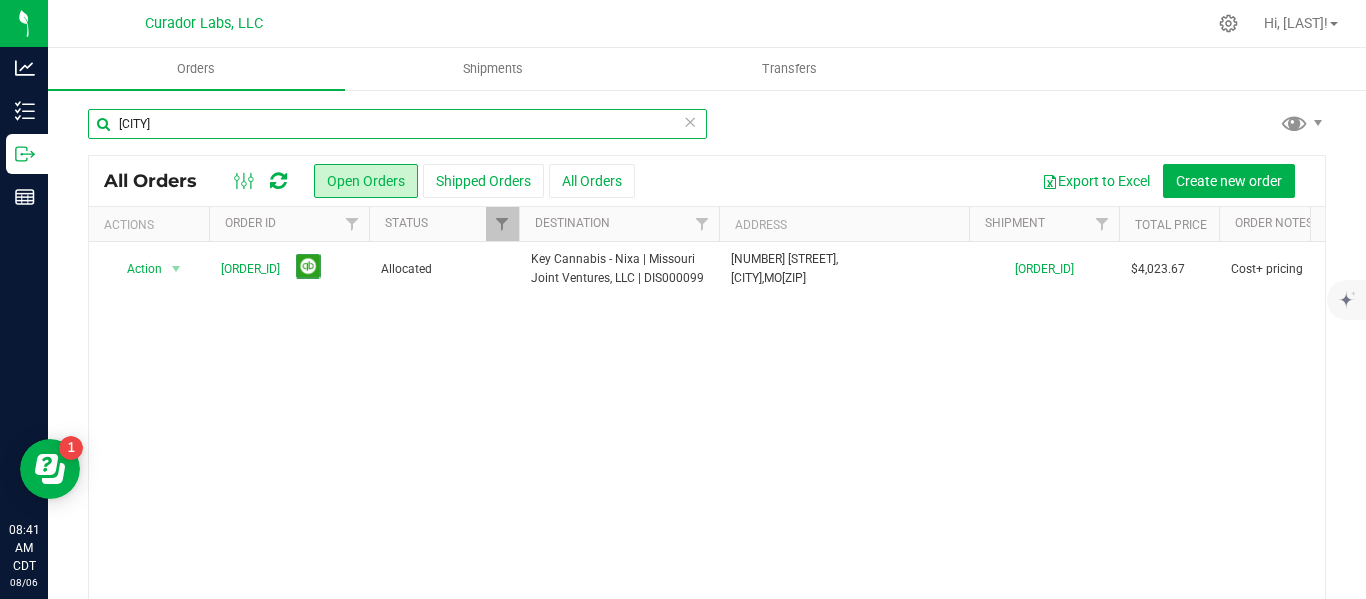 click on "[NUMBER] [STREET], [CITY], [STATE] Actions Order ID Status Destination Address Shipment Total Price Order Notes Ship Date & Transporter Order Date Sales Rep" at bounding box center [707, 388] 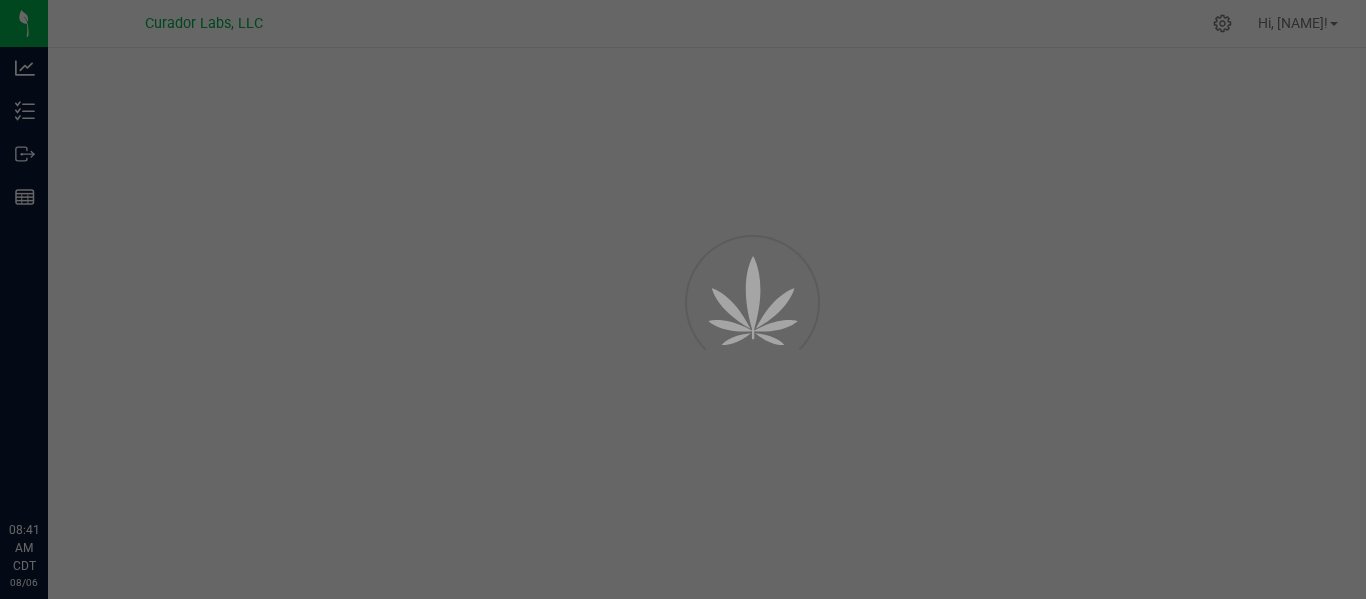 scroll, scrollTop: 0, scrollLeft: 0, axis: both 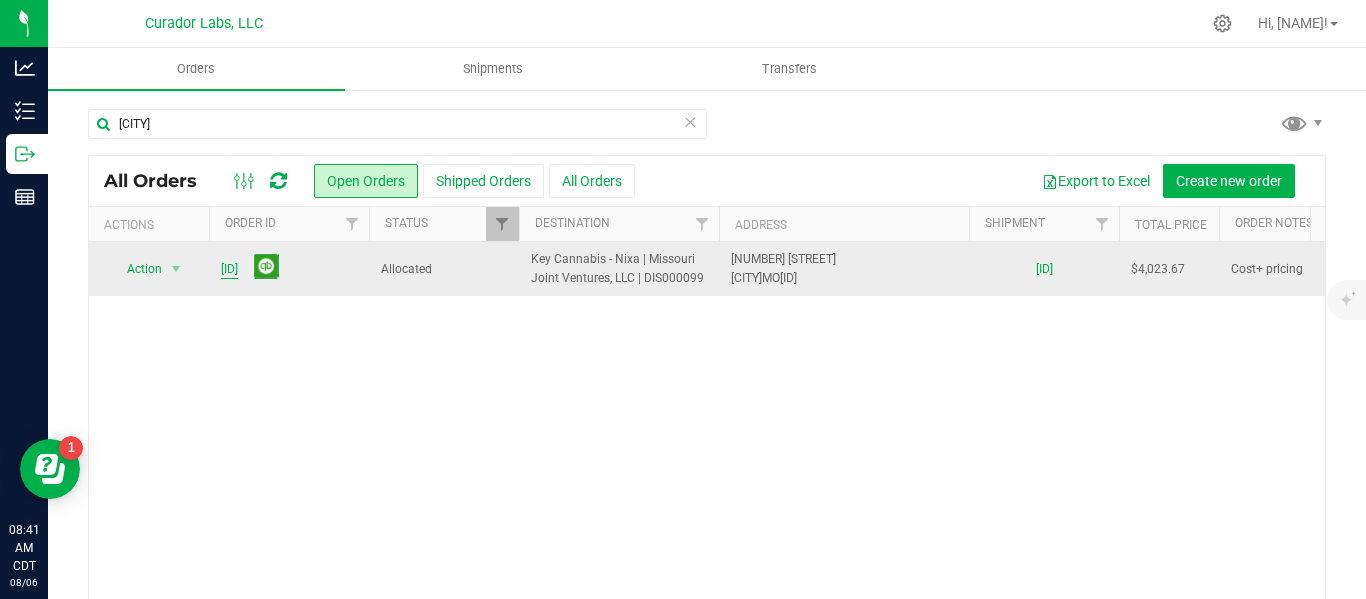 click on "[ORDER_ID]" at bounding box center (229, 269) 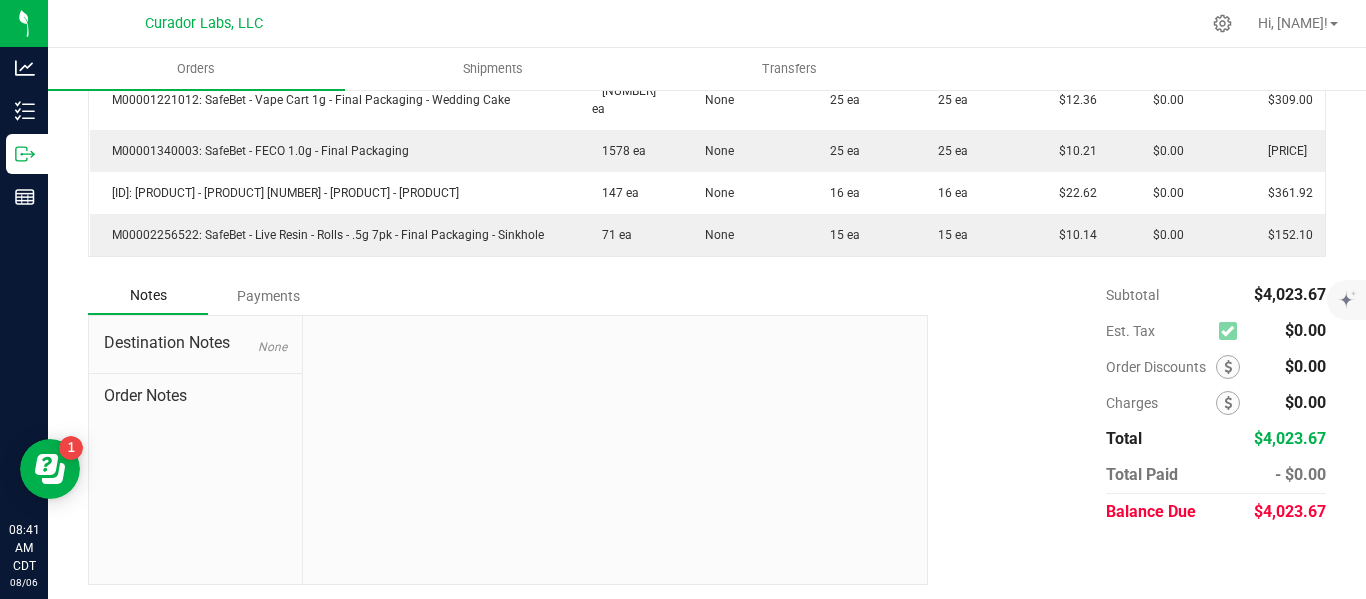 scroll, scrollTop: 1328, scrollLeft: 0, axis: vertical 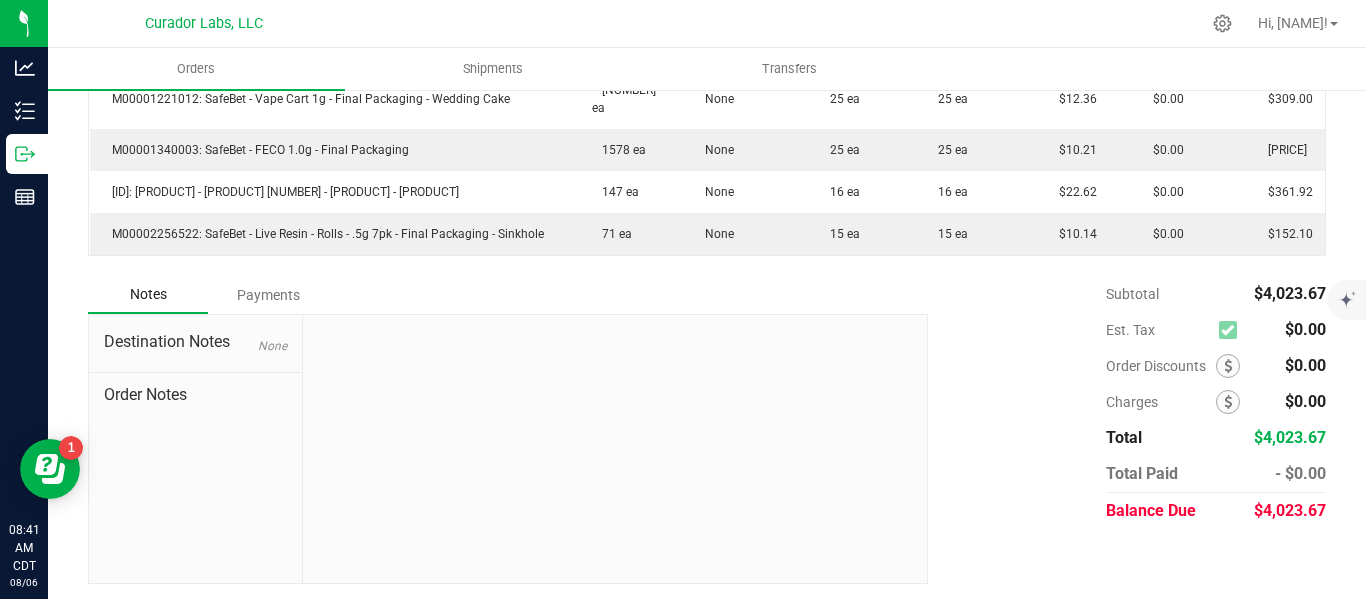 drag, startPoint x: 628, startPoint y: 355, endPoint x: 559, endPoint y: 420, distance: 94.79452 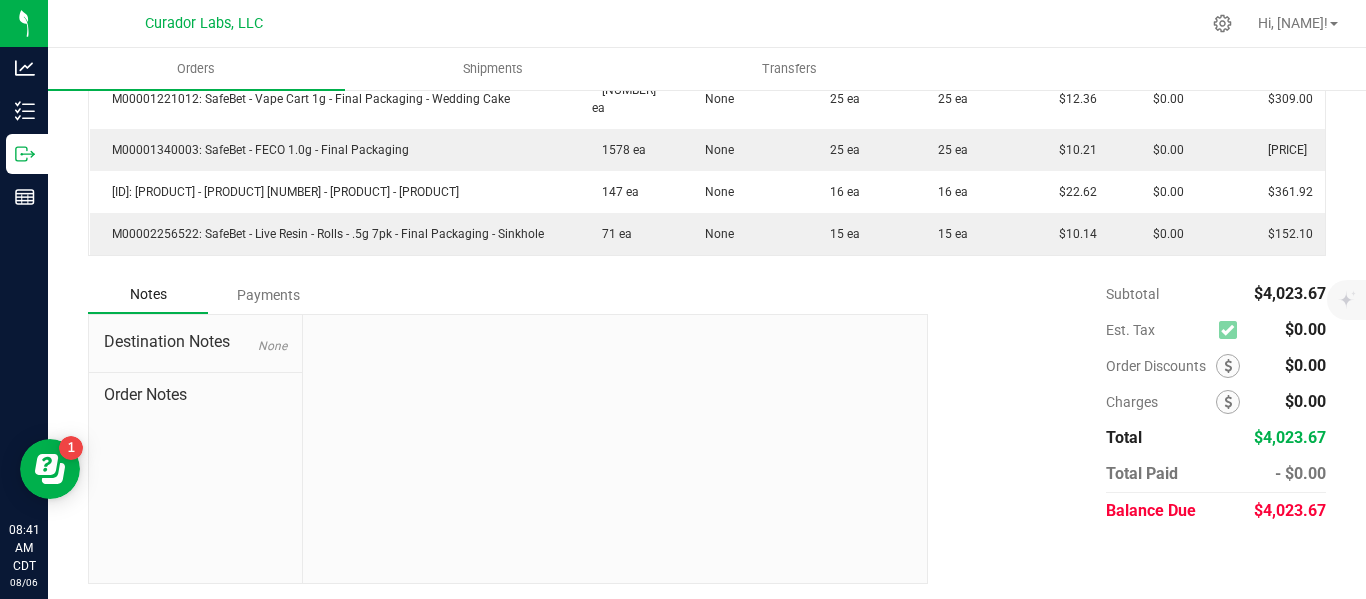 click at bounding box center (615, 449) 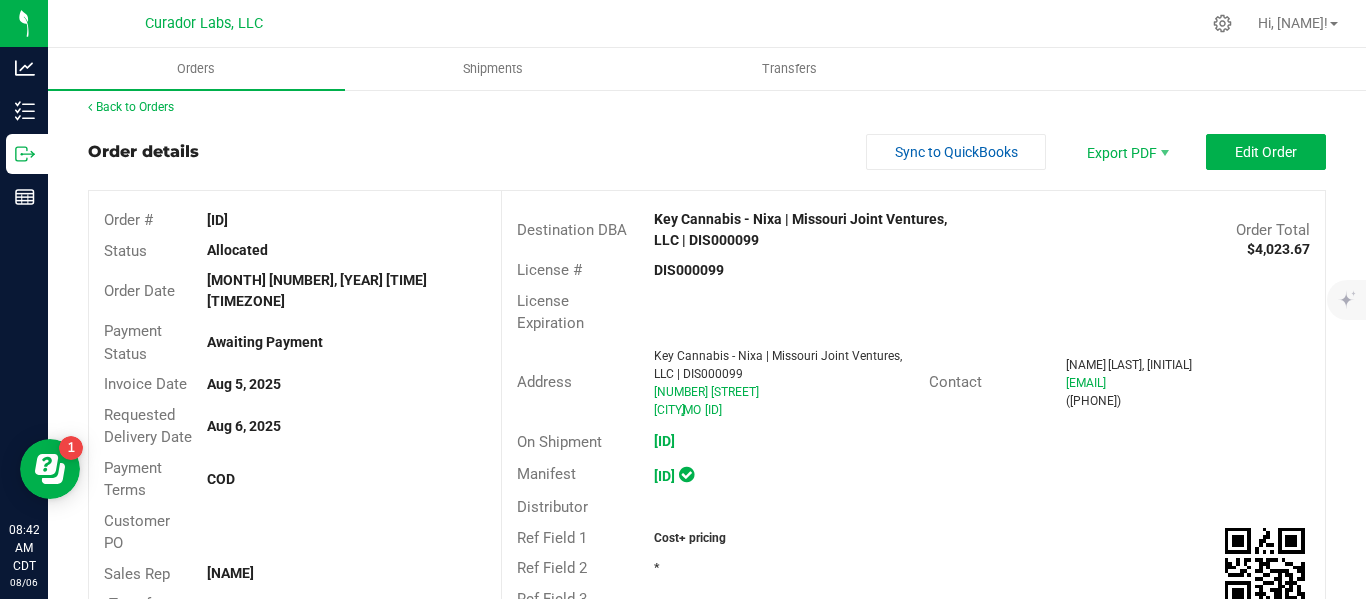 scroll, scrollTop: 0, scrollLeft: 0, axis: both 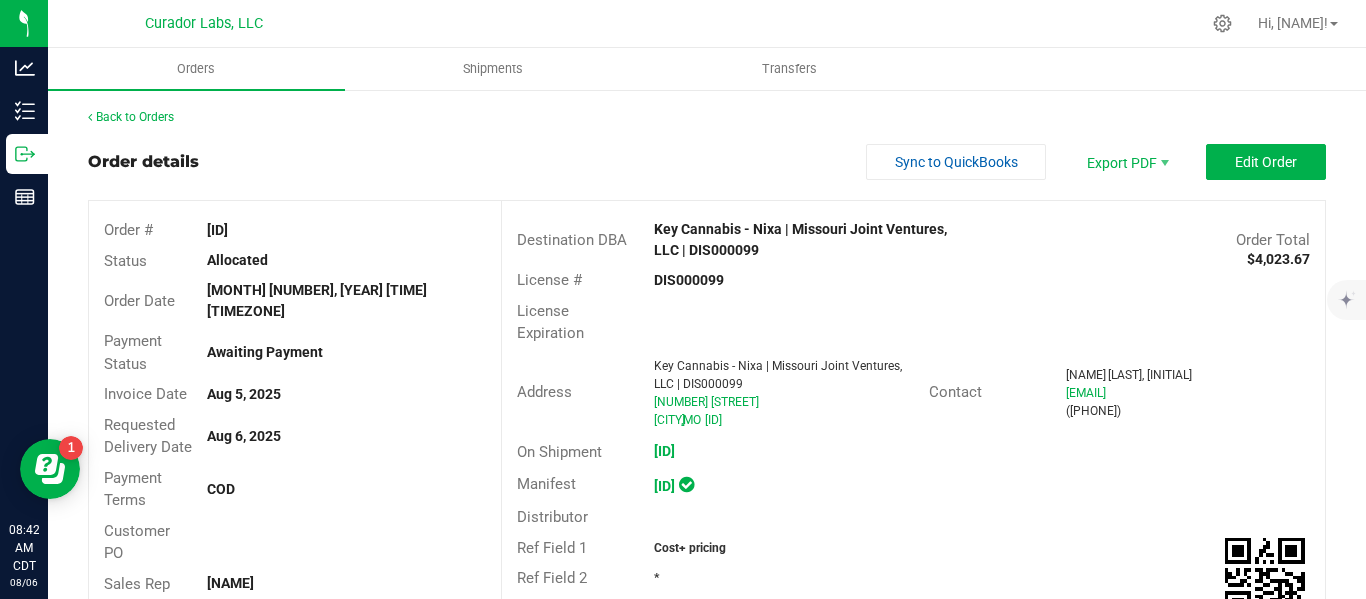 click on "Back to Orders" at bounding box center [707, 117] 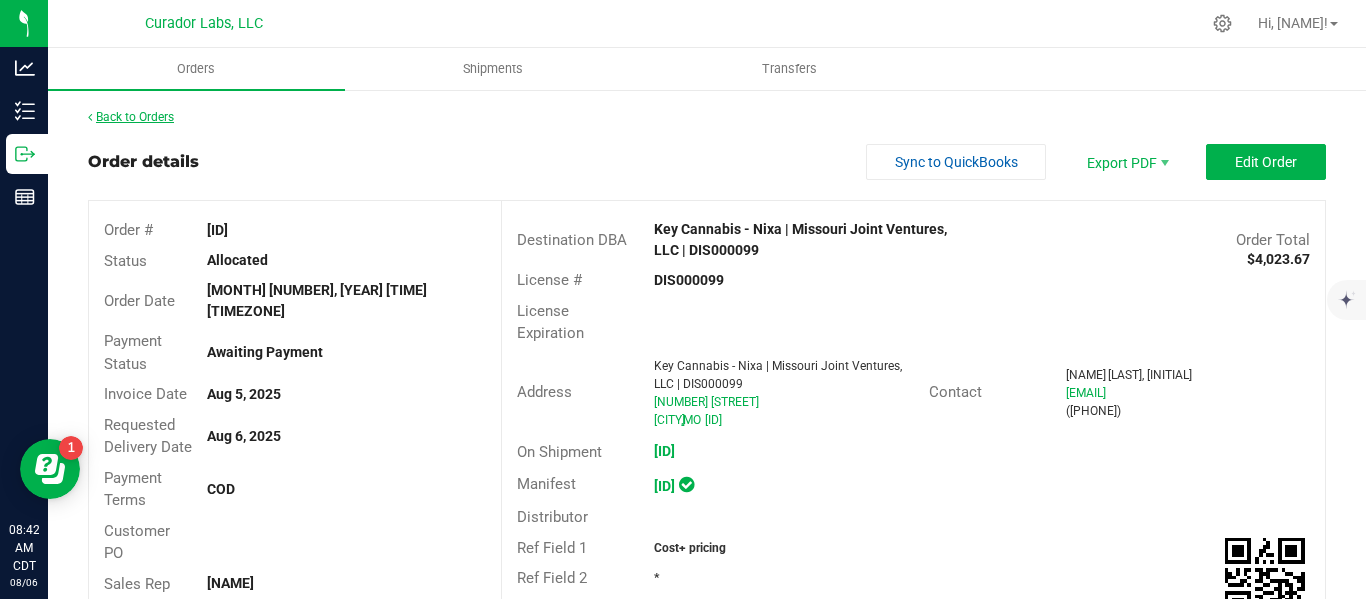 click on "Back to Orders" at bounding box center (131, 117) 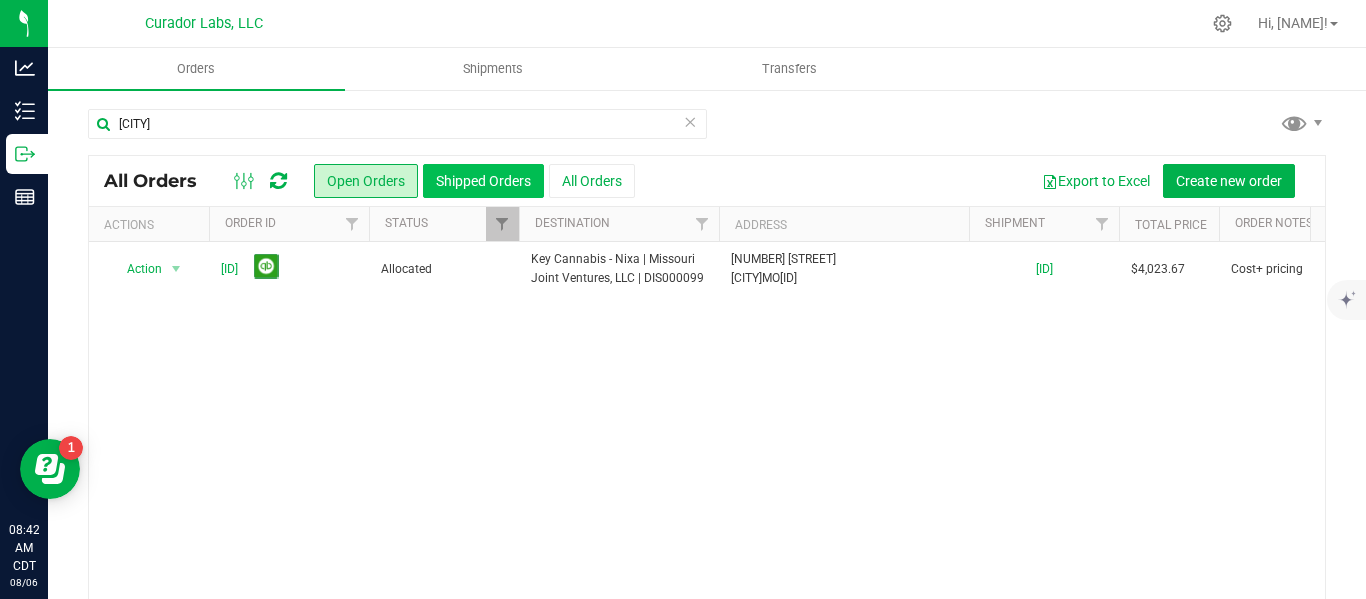 click on "Shipped Orders" at bounding box center [483, 181] 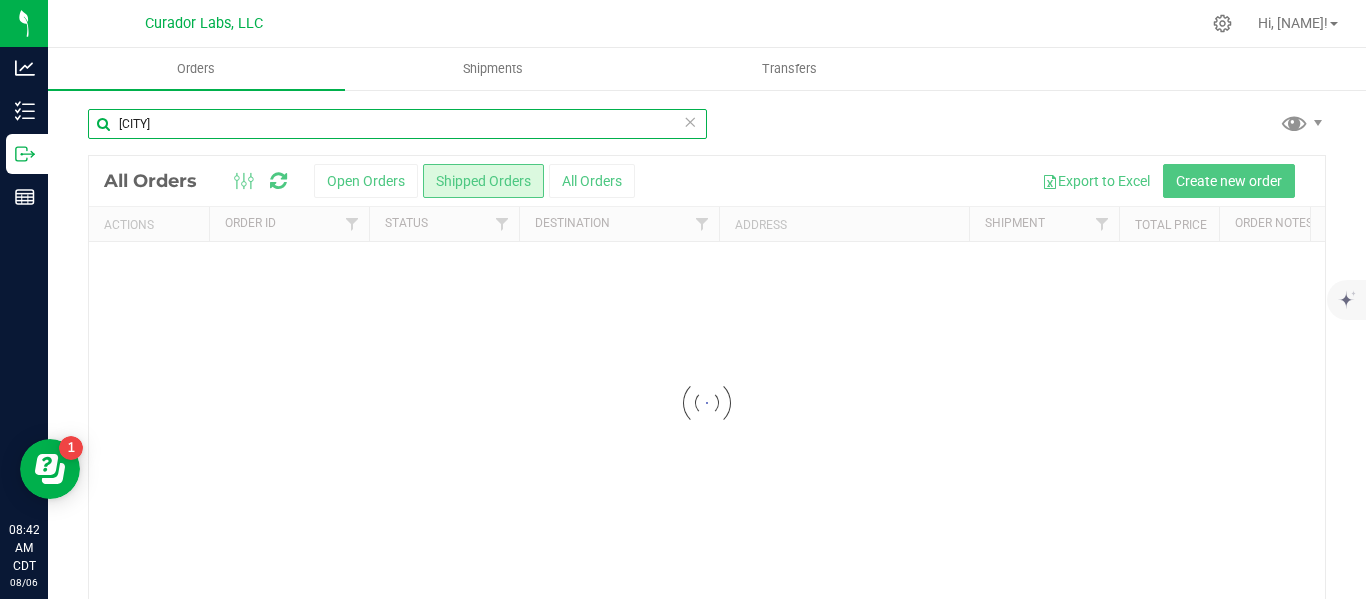click on "[CITY]" at bounding box center [397, 124] 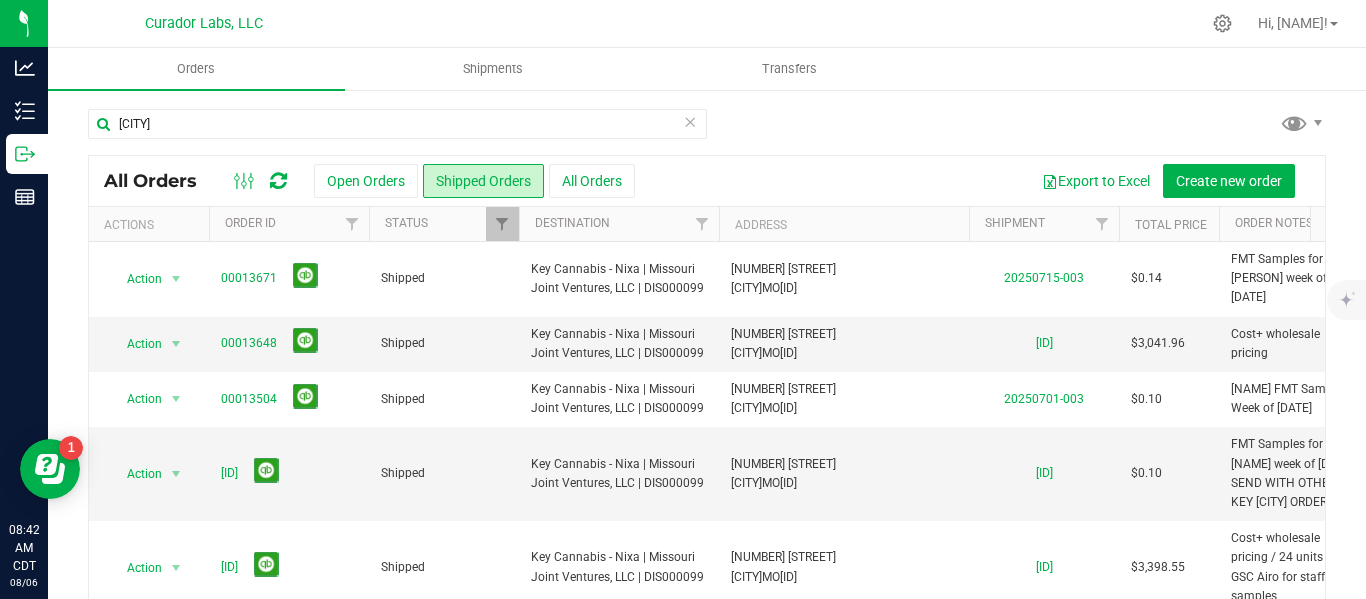click on "nixa
All Orders
Open Orders
Shipped Orders
All Orders
Export to Excel
Create new order
Actions Order ID Status Destination Address Shipment Total Price Order Notes Order Date" at bounding box center (707, 388) 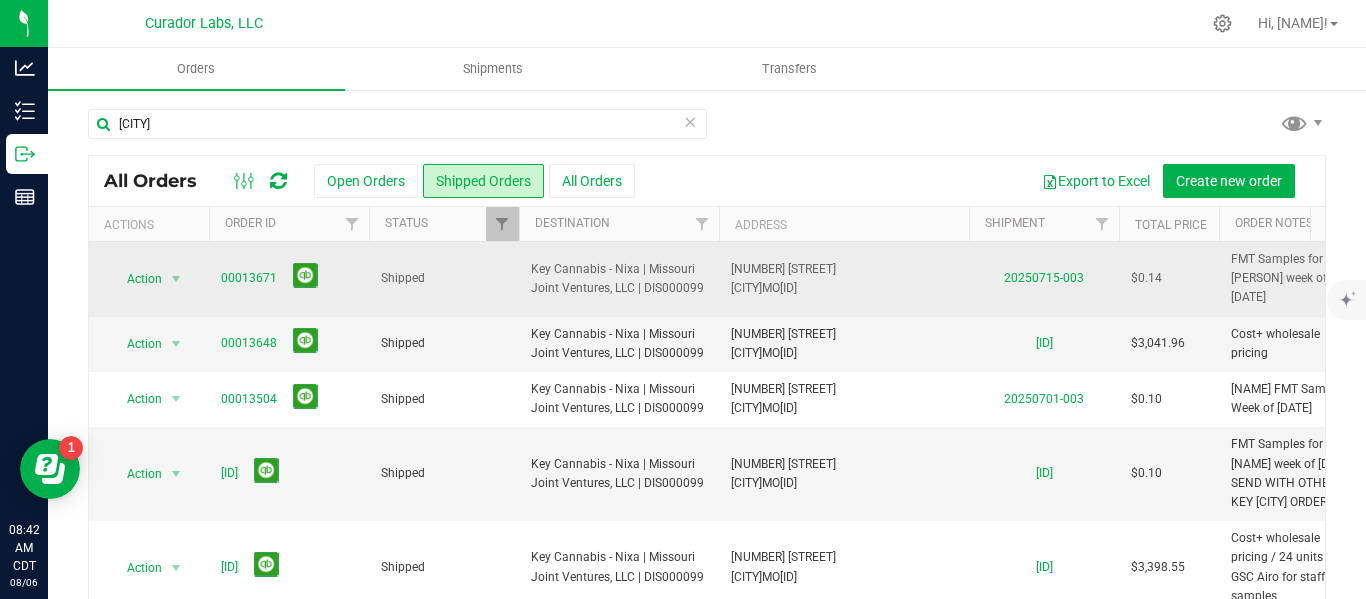 scroll, scrollTop: 0, scrollLeft: 223, axis: horizontal 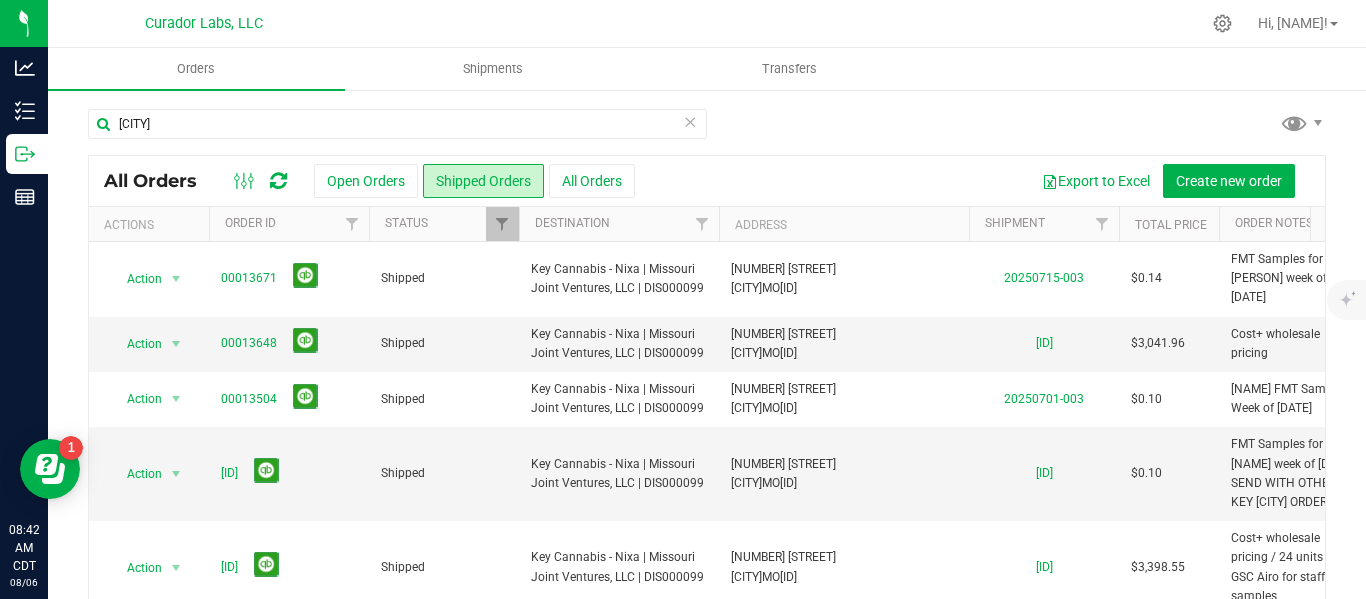 click on "nixa
All Orders
Open Orders
Shipped Orders
All Orders
Export to Excel
Create new order
Actions Order ID Status Destination Address Shipment Total Price Order Notes Order Date" at bounding box center (707, 388) 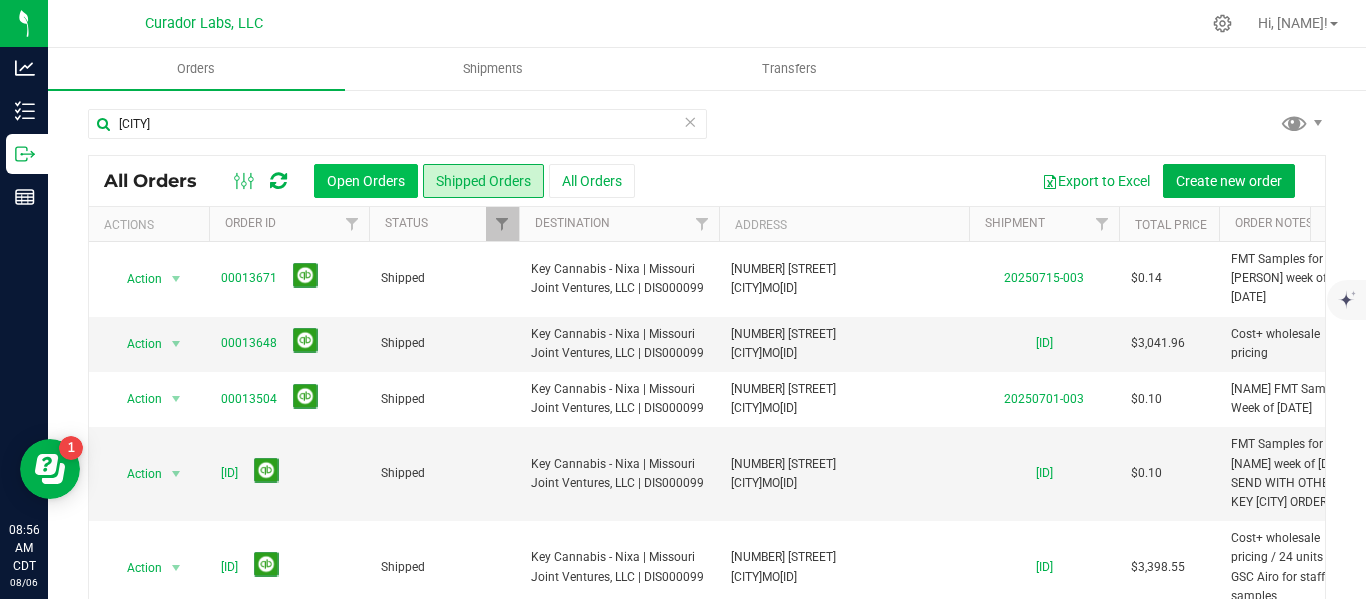 click on "Open Orders" at bounding box center (366, 181) 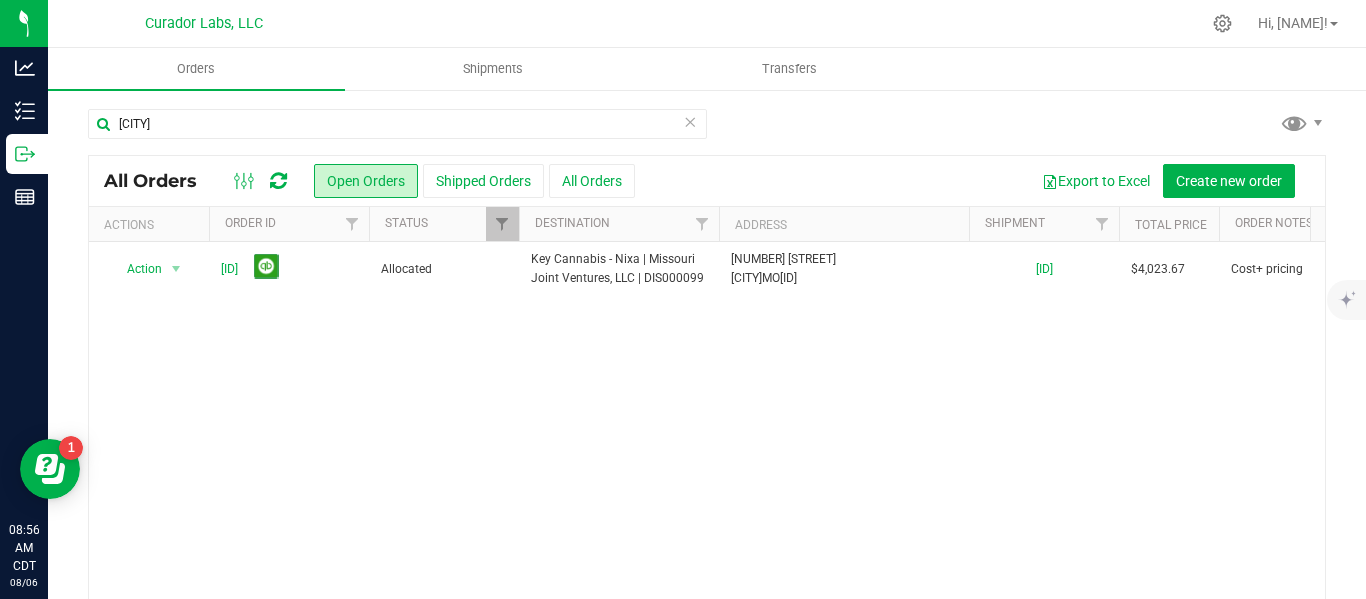scroll, scrollTop: 0, scrollLeft: 330, axis: horizontal 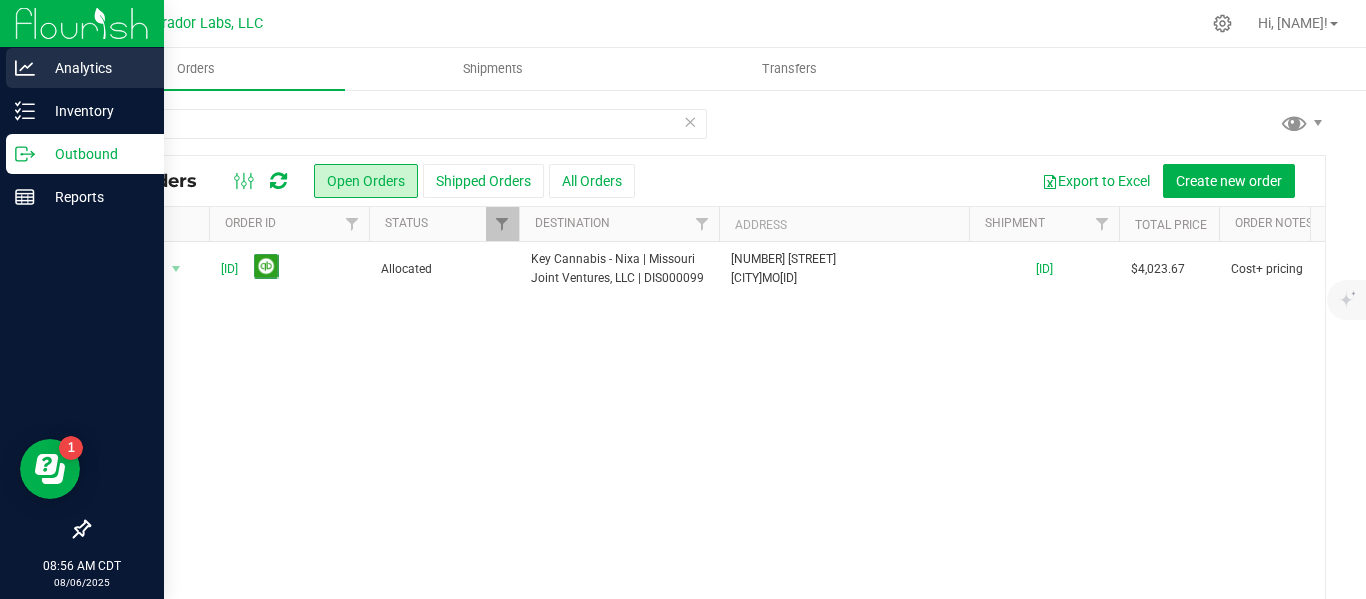 click 